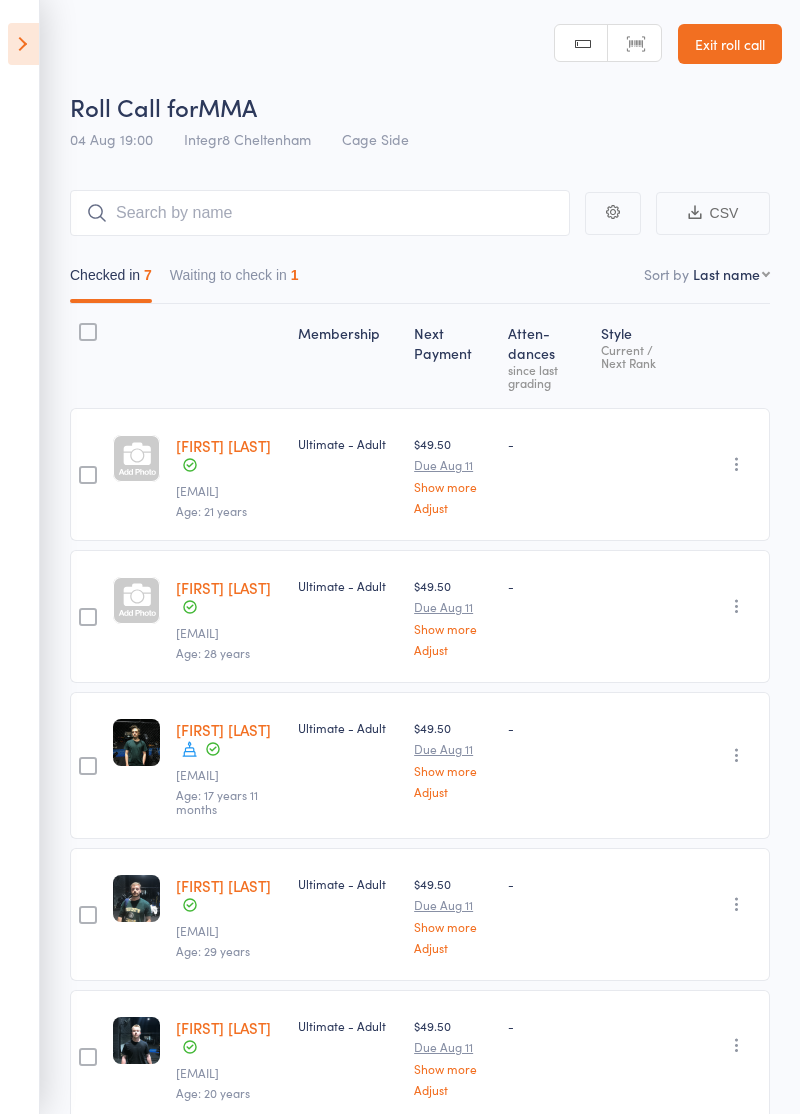 scroll, scrollTop: 0, scrollLeft: 0, axis: both 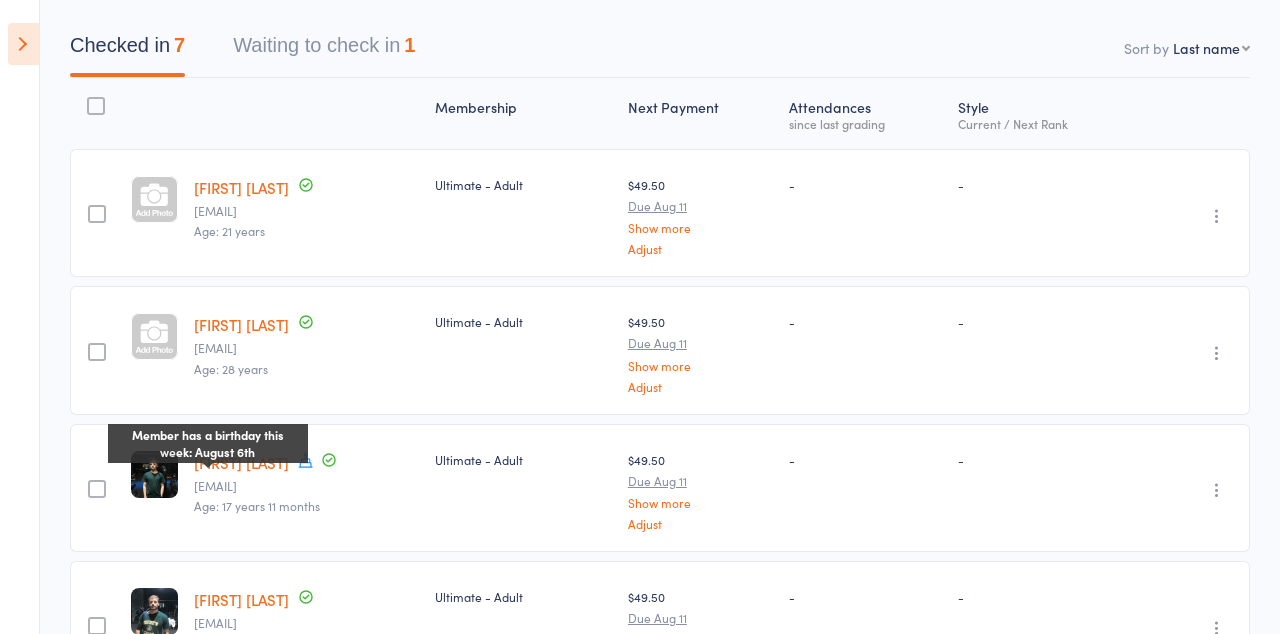 click on "Membership Next Payment Atten­dances since last grading Style Current / Next Rank Jordan Atamian    jatamian2327@gmail.com Age: 21 years Ultimate - Adult $49.50 Due Aug 11  Show more Adjust - - Undo check-in Send message Add Note Add Task Add Flag Remove Mark absent
Sajid Chaudhery    Mr.sajidchaudhery@gmail.com Age: 28 years Ultimate - Adult $49.50 Due Aug 11  Show more Adjust - - Undo check-in Send message Add Note Add Task Add Flag Remove Mark absent
edit James Drinnan
Member has a birthday this week: August 6th
elenasimakova@hotmail.com Age: 17 years 11 months Ultimate - Adult $49.50 Due Aug 11  Show more Adjust - - Undo check-in Send message Add Note Add Task Add Flag Remove Mark absent
edit Robert Dunstone    eddo@live.com.au Age: 29 years Ultimate - Adult $49.50 Due Aug 11  Show more Adjust - - Undo check-in Send message Add Note Add Task Add Flag Remove Mark absent
edit Travis Tiffen    Travis.tiffen999@outlook.com Age: 20 years Ultimate - Adult $49.50 Due Aug 11  Show more - -" at bounding box center (660, 586) 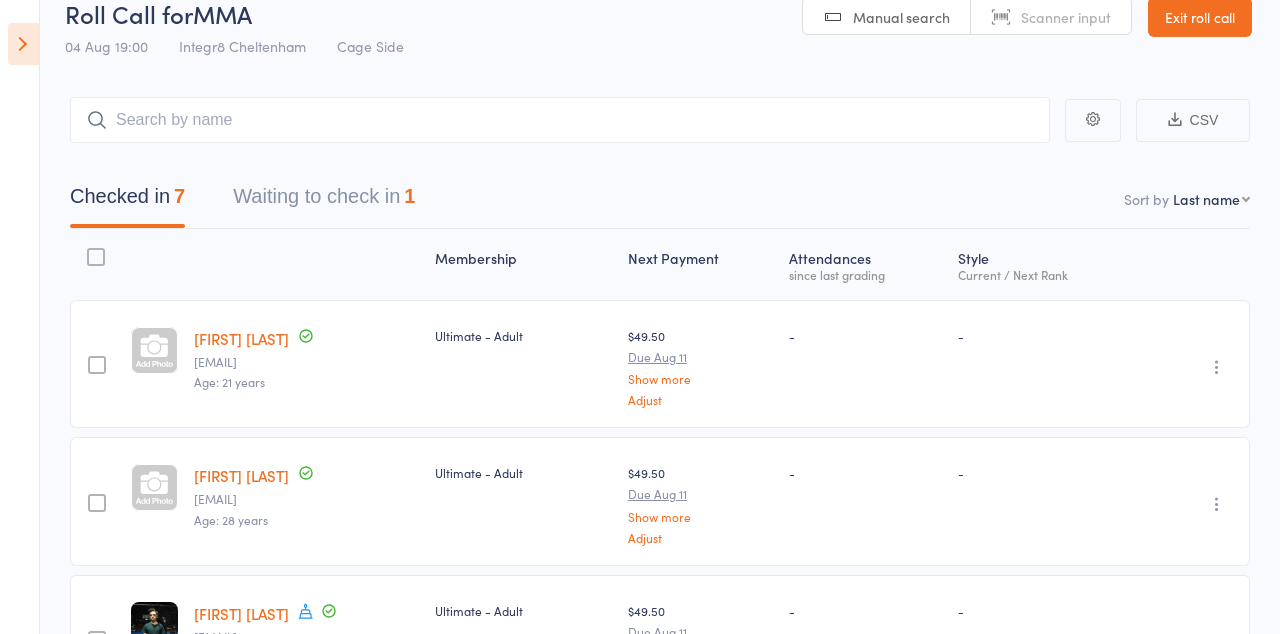 scroll, scrollTop: 0, scrollLeft: 0, axis: both 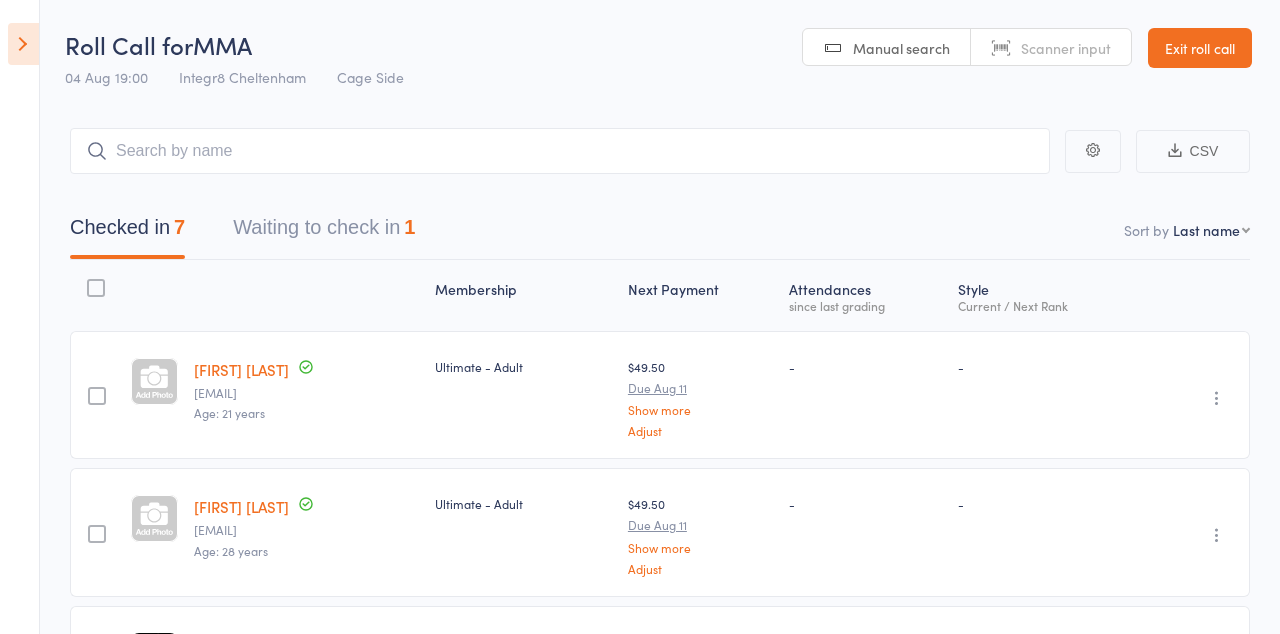 click at bounding box center [23, 44] 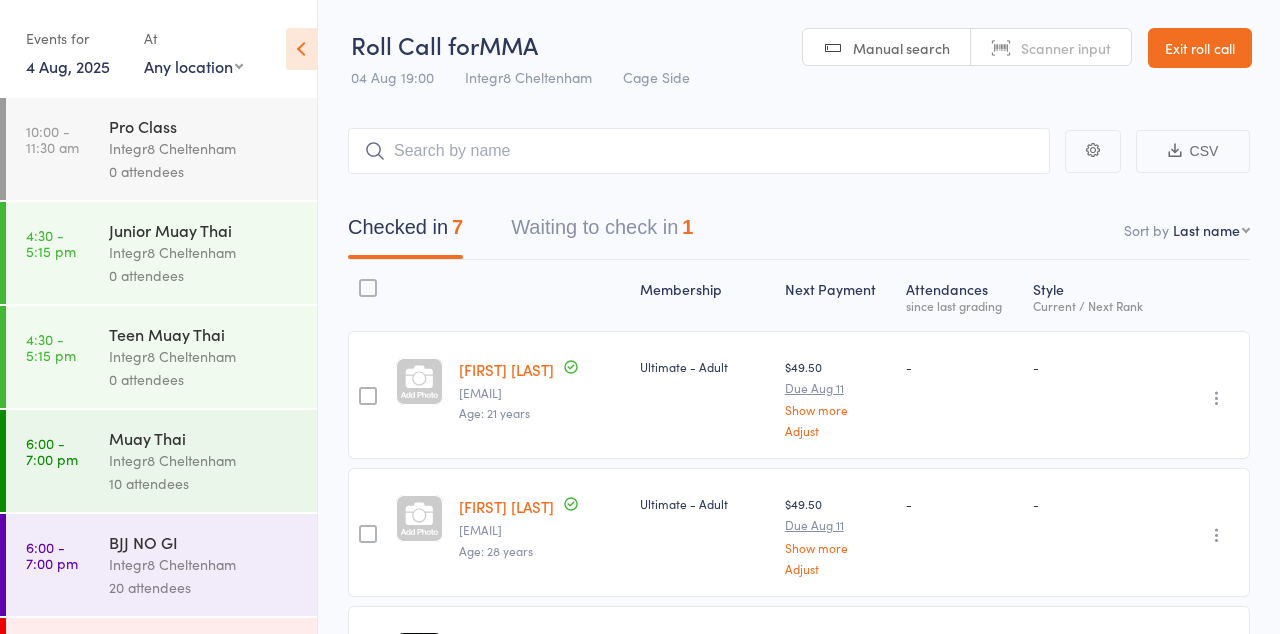 click on "10:00 - 11:30 am Pro Class Integr8 Cheltenham 0 attendees" at bounding box center [161, 149] 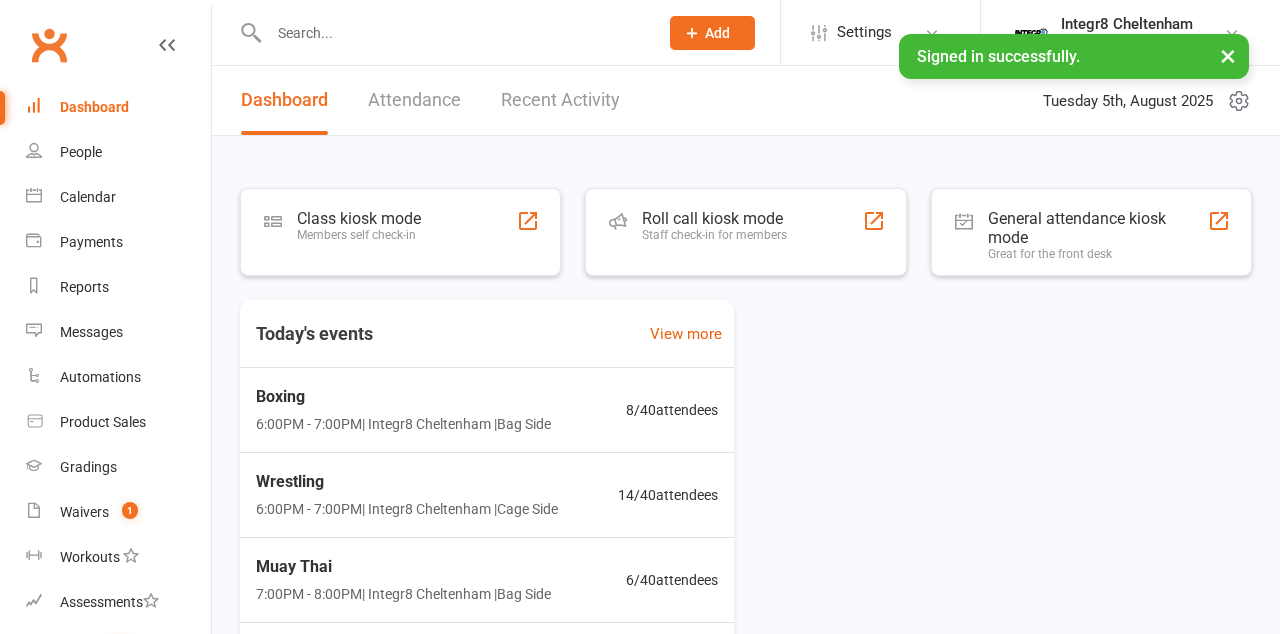 scroll, scrollTop: 0, scrollLeft: 0, axis: both 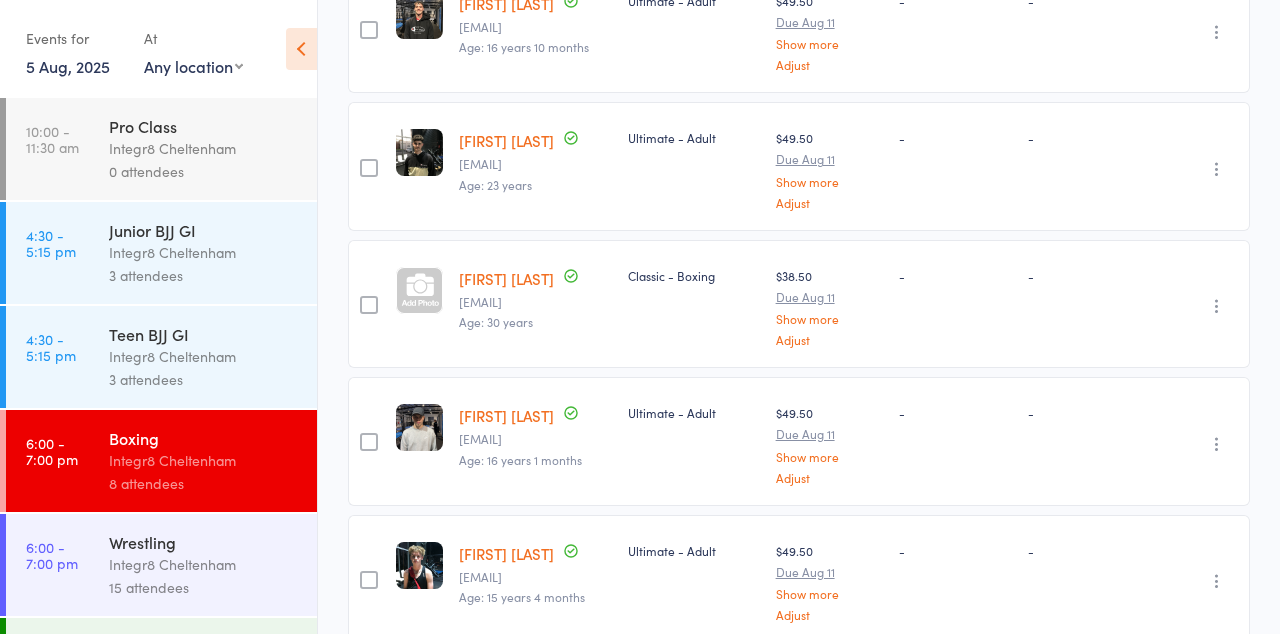 click on "6:00 - 7:00 pm" at bounding box center (52, 555) 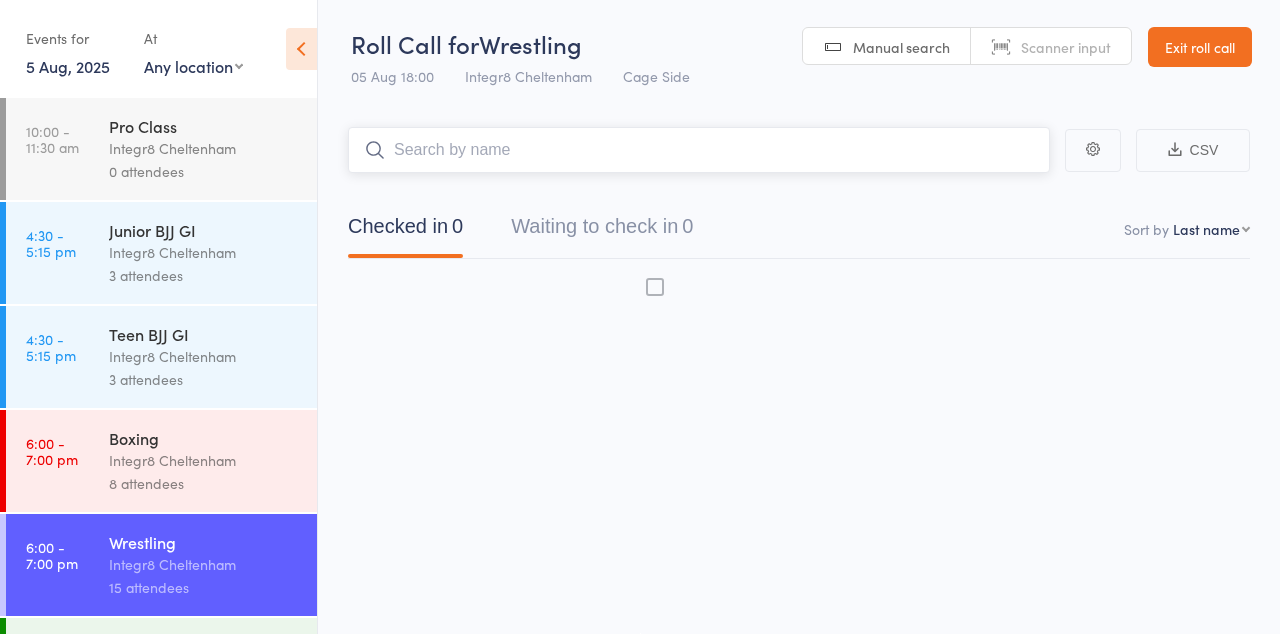 scroll, scrollTop: 0, scrollLeft: 0, axis: both 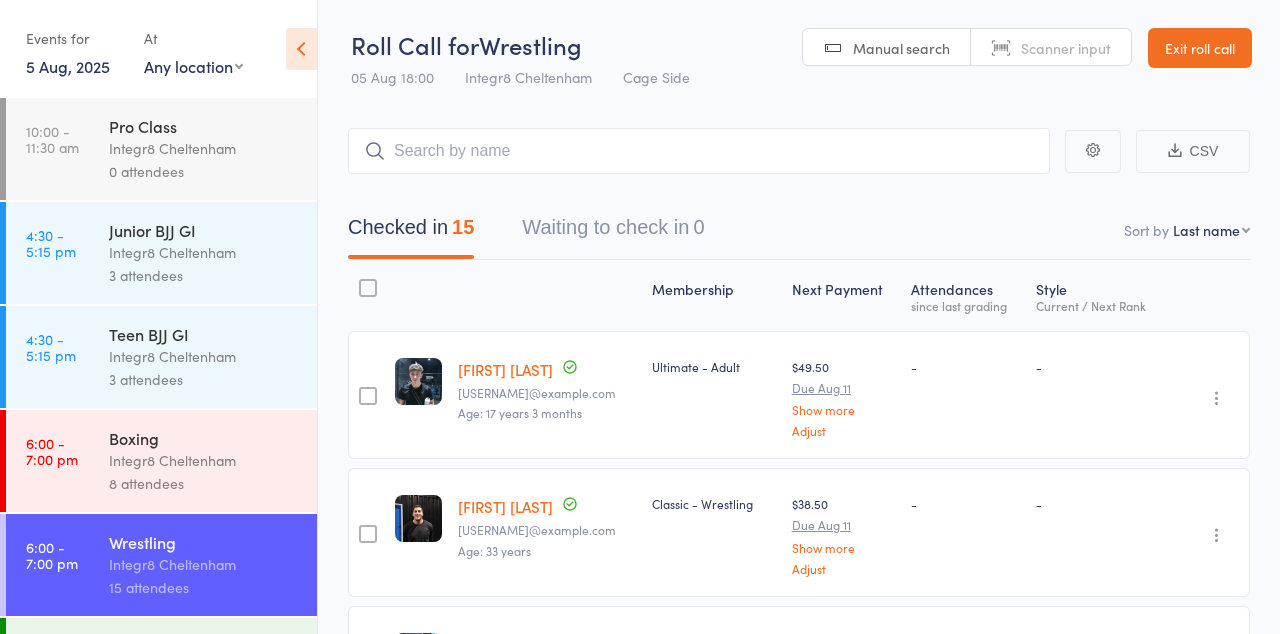click on "5 Aug, 2025" at bounding box center [68, 66] 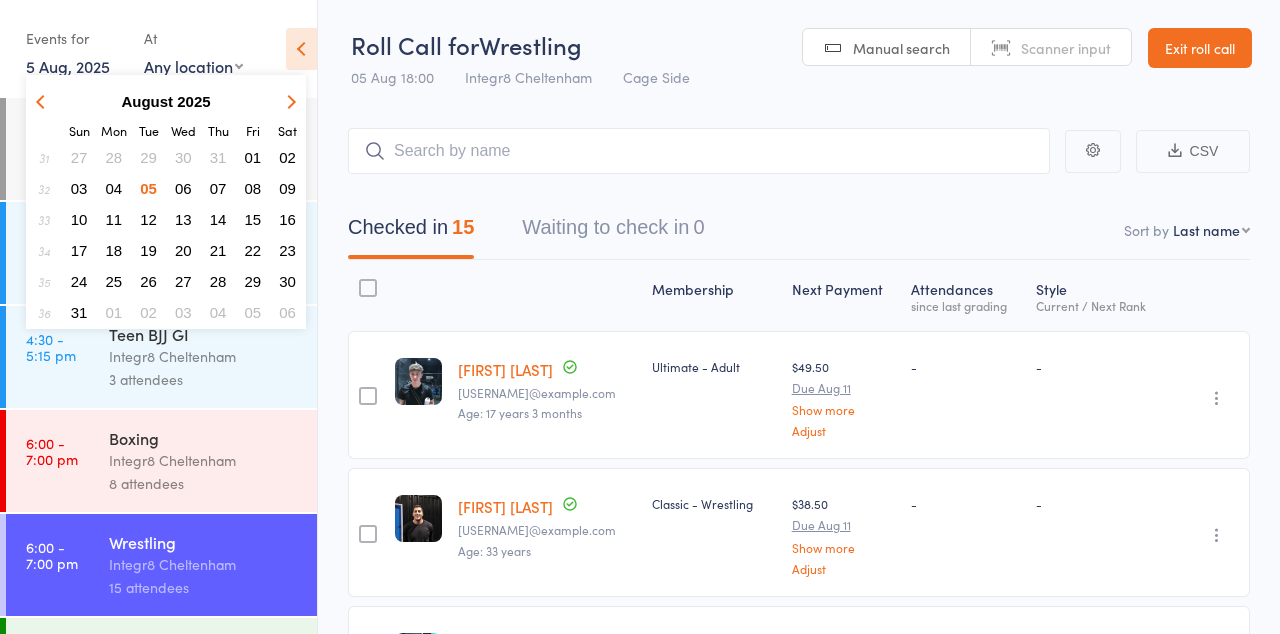 click on "Events for" at bounding box center (75, 38) 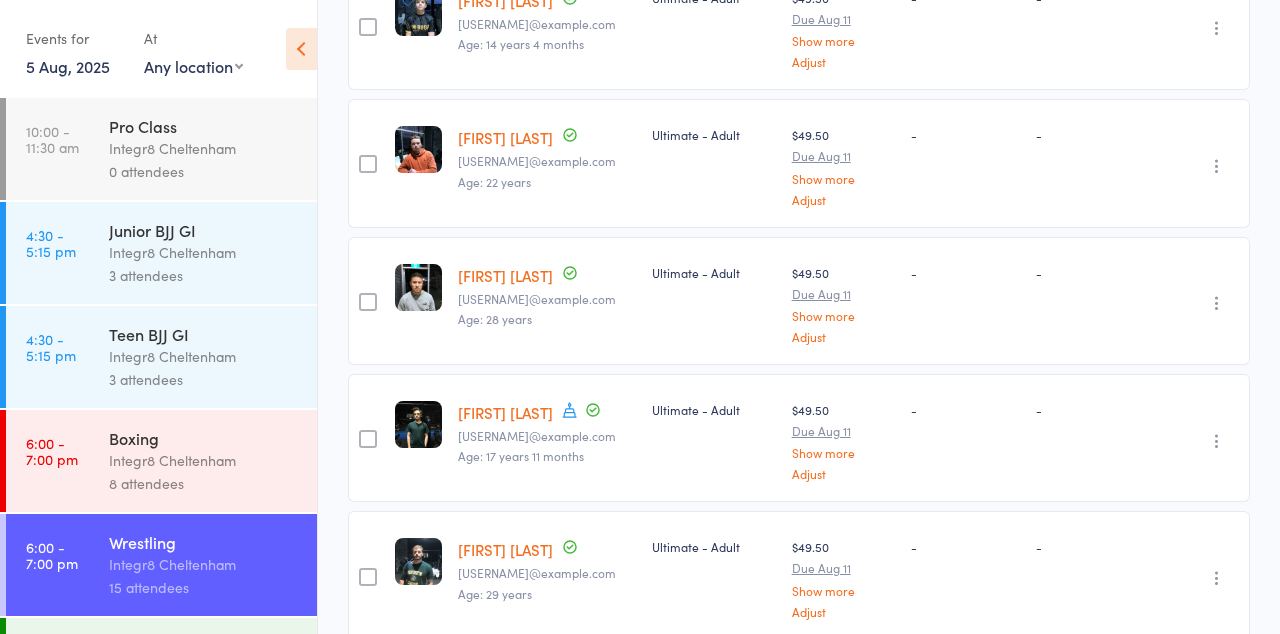 scroll, scrollTop: 648, scrollLeft: 0, axis: vertical 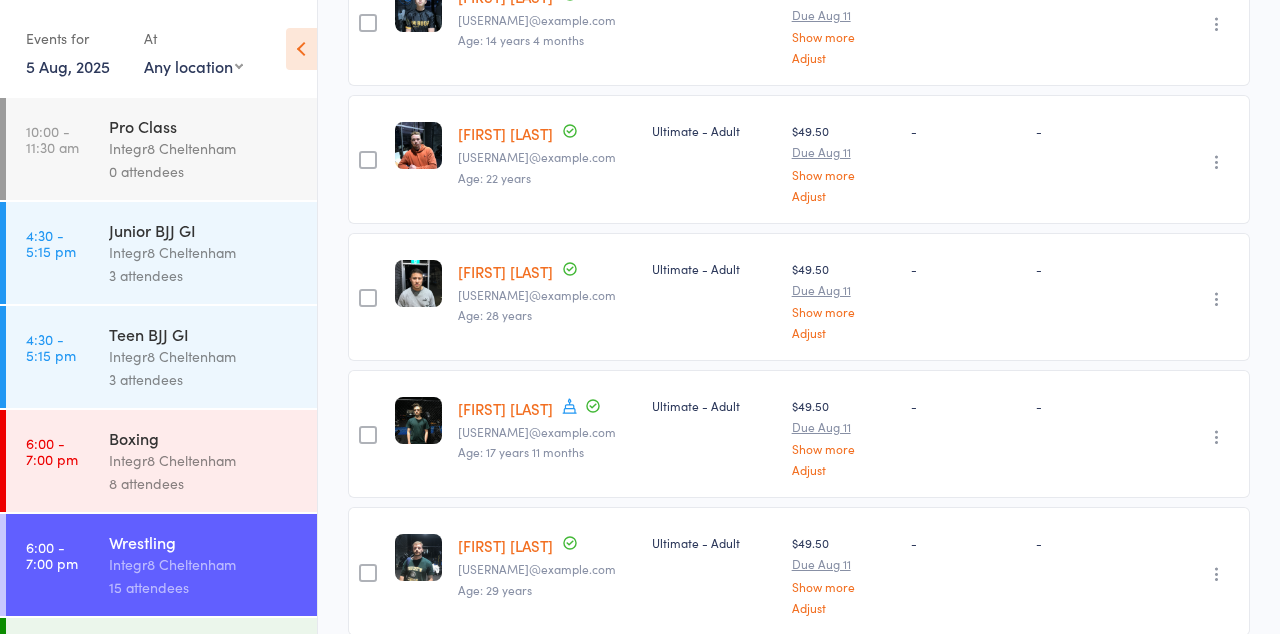 click 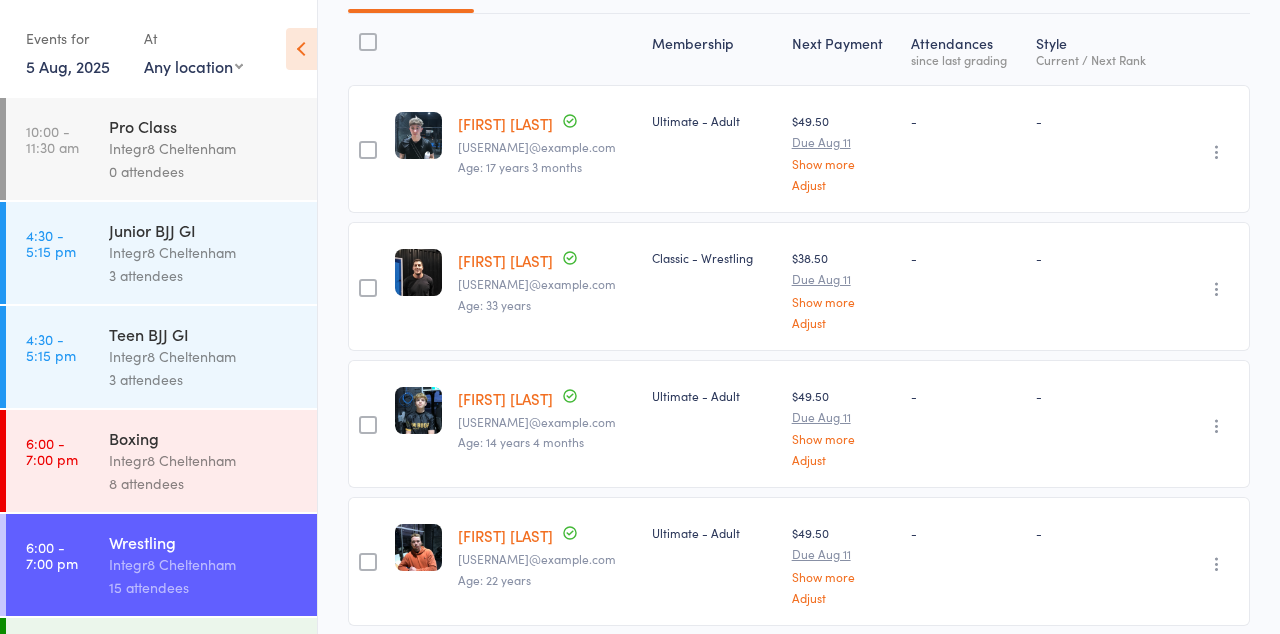 scroll, scrollTop: 0, scrollLeft: 0, axis: both 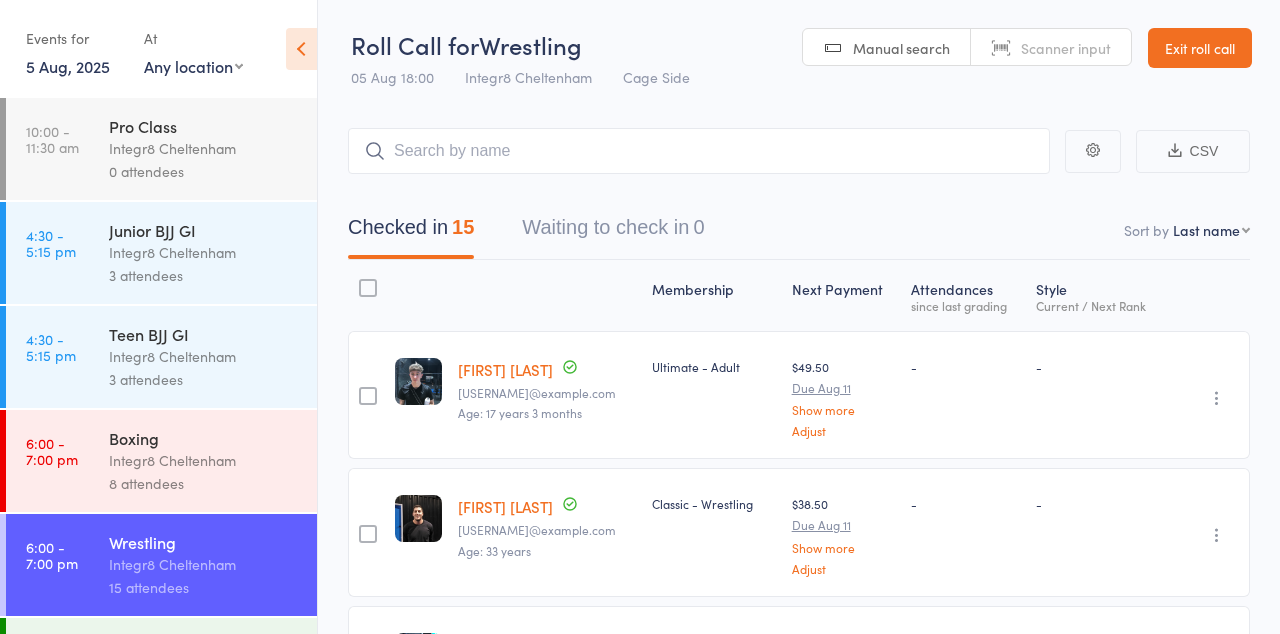 click on "Integr8 Cheltenham" at bounding box center [204, 252] 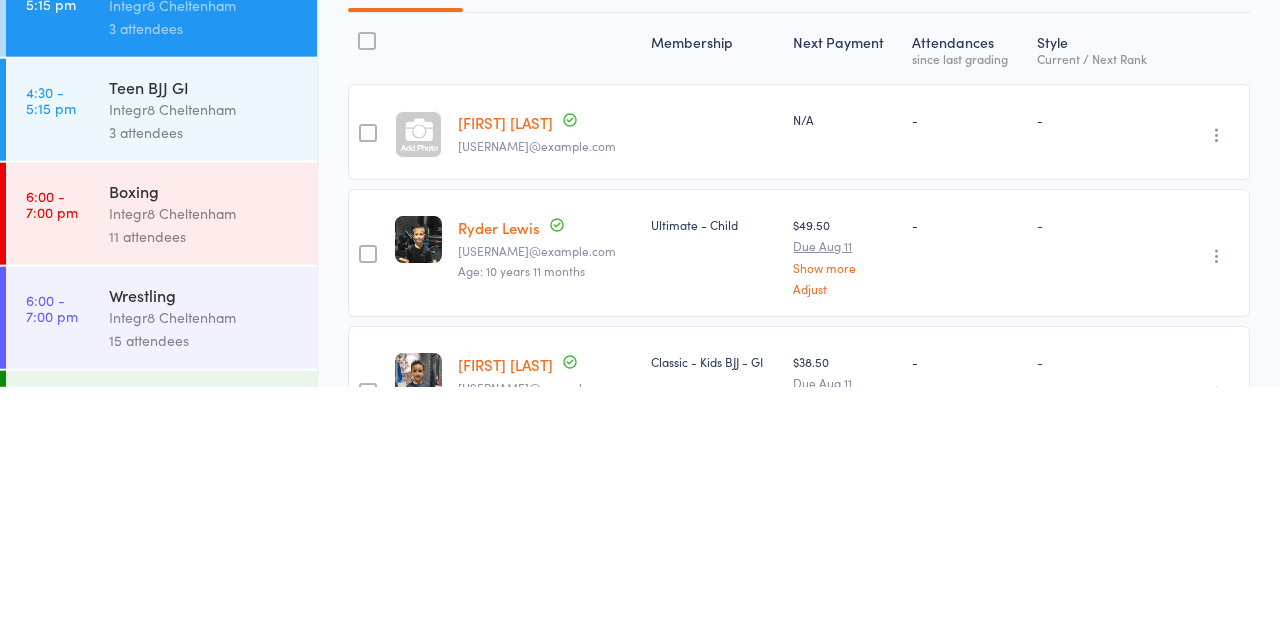 click on "3 attendees" at bounding box center (204, 379) 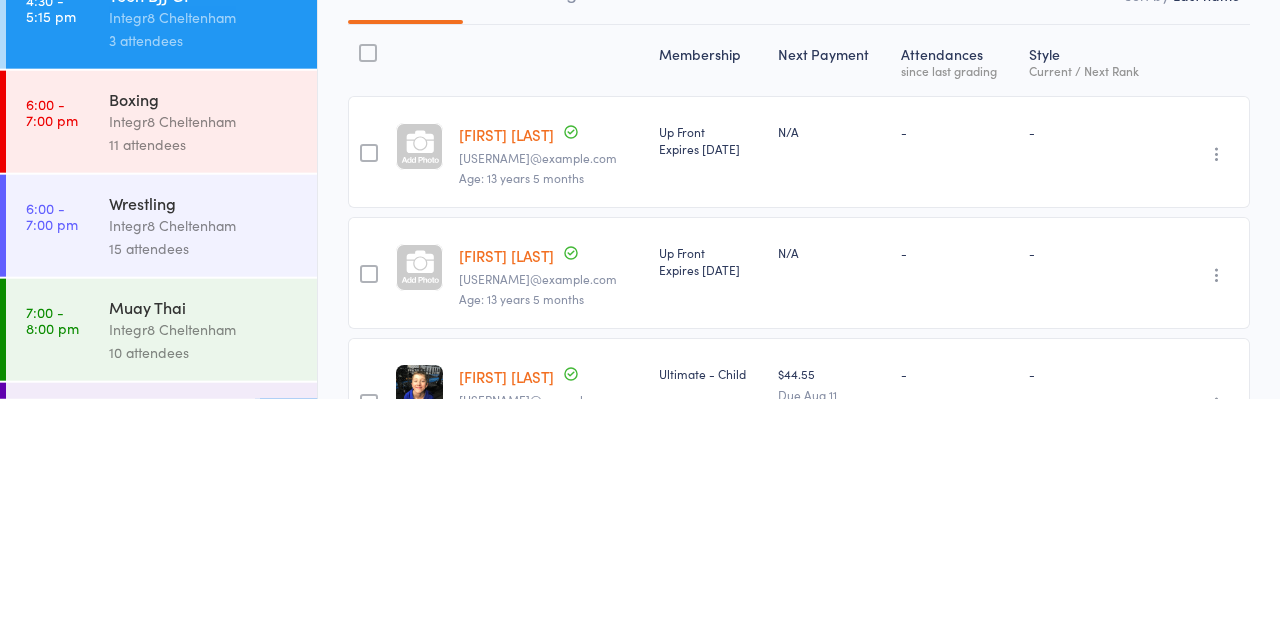 scroll, scrollTop: 116, scrollLeft: 0, axis: vertical 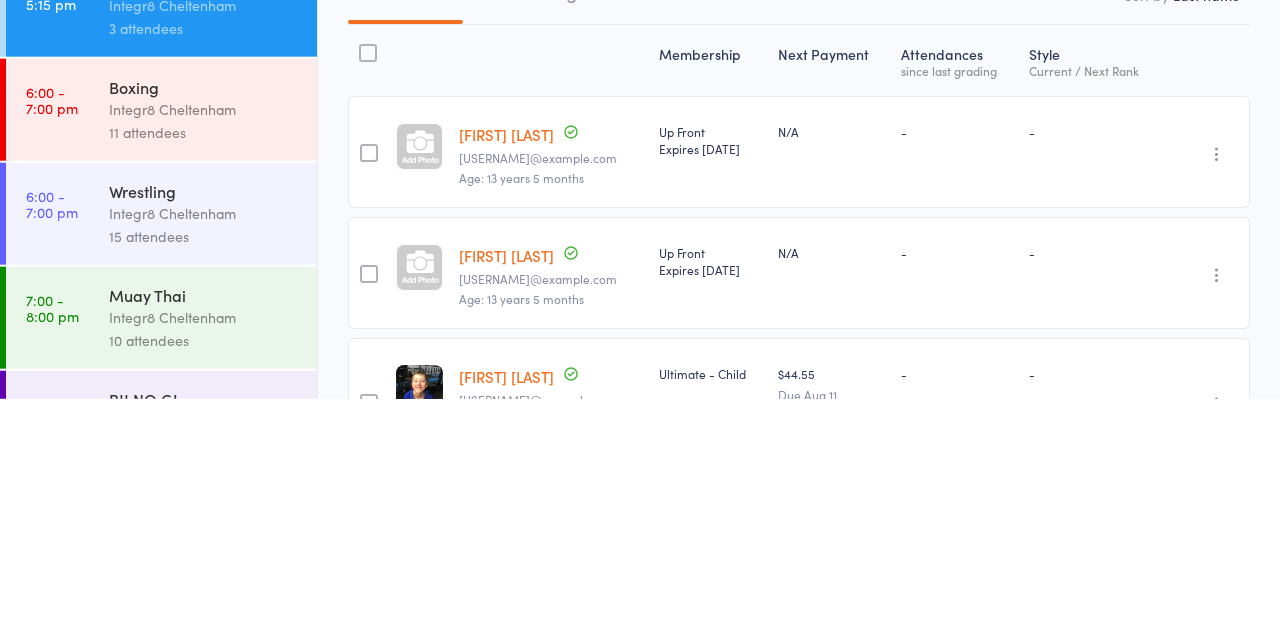 click on "Integr8 Cheltenham" at bounding box center (204, 448) 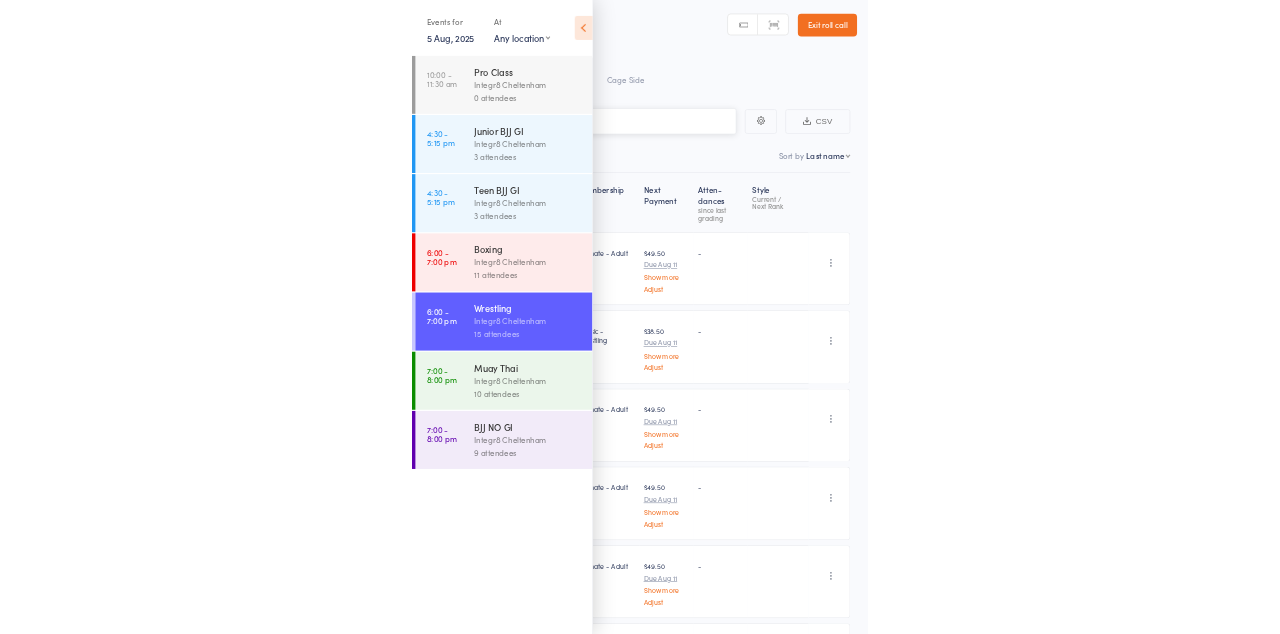 scroll, scrollTop: 0, scrollLeft: 0, axis: both 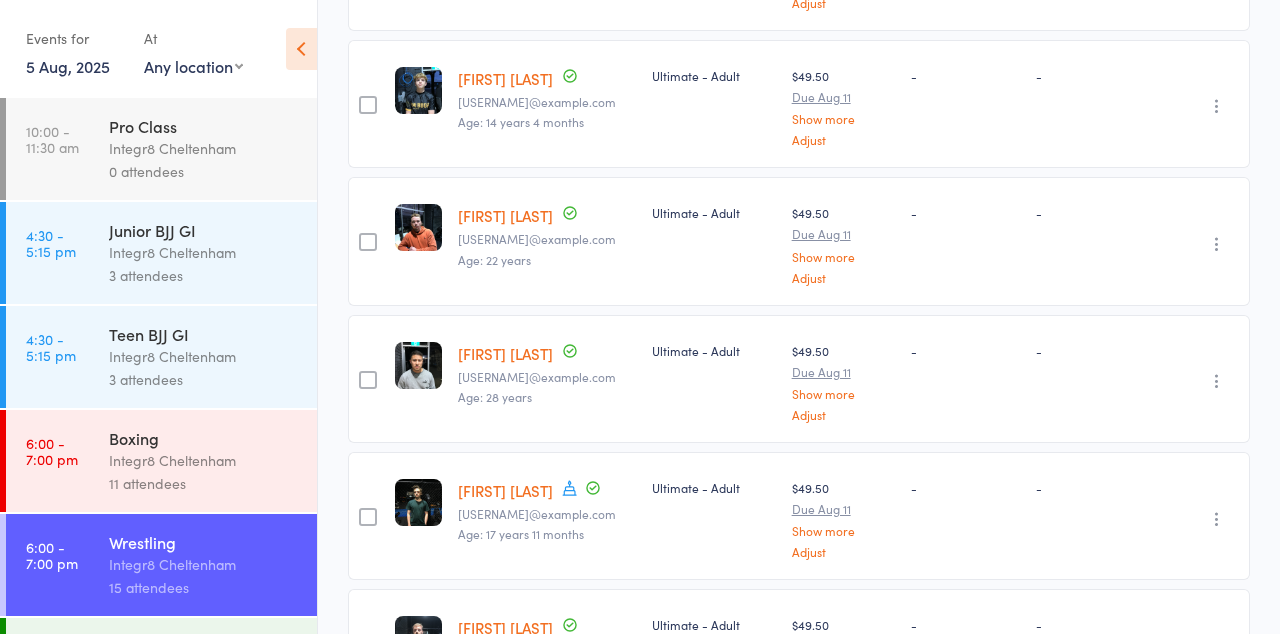 click at bounding box center [570, 490] 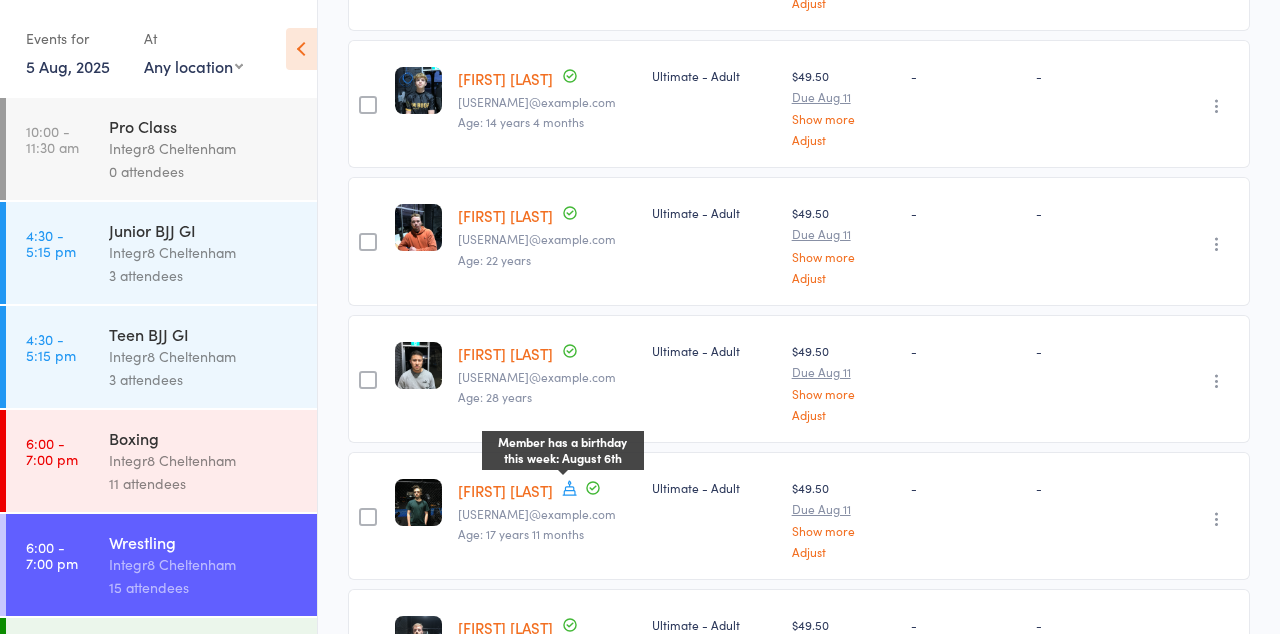 click on "Ultimate - Adult" at bounding box center (713, 516) 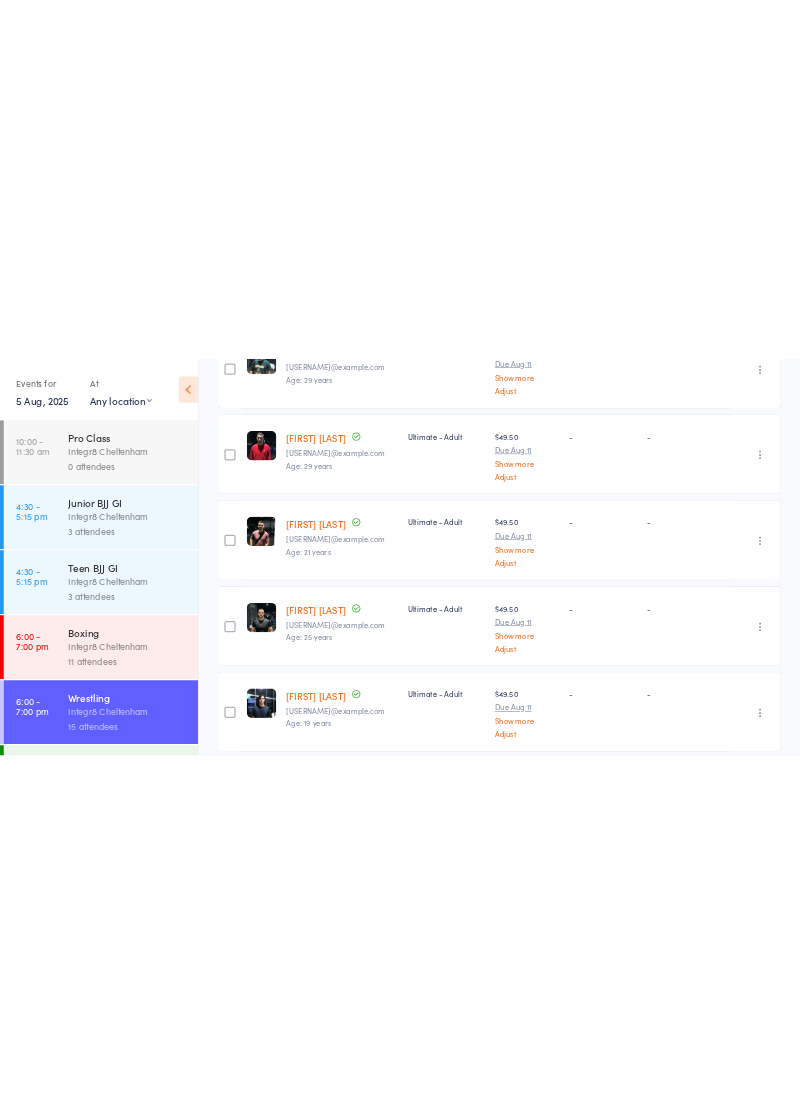 scroll, scrollTop: 1291, scrollLeft: 0, axis: vertical 